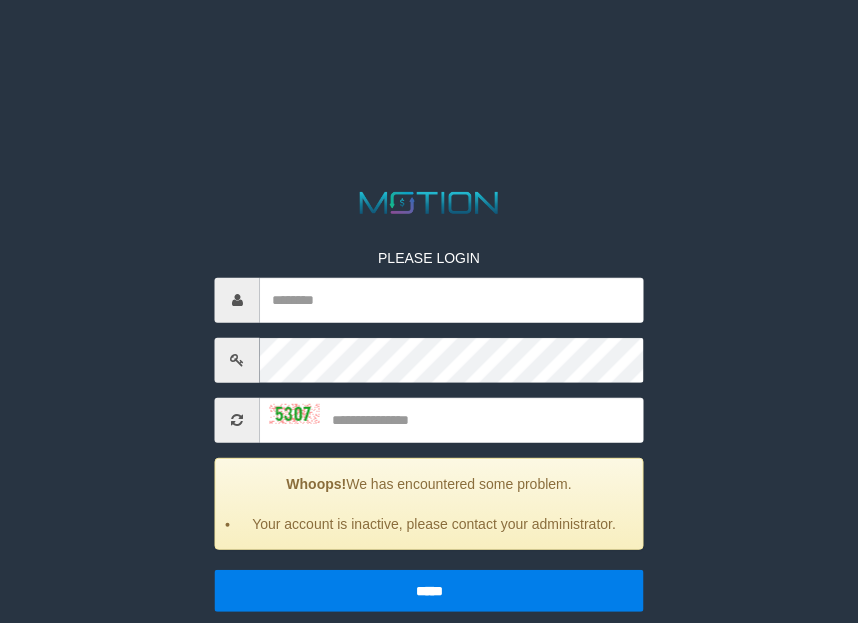 scroll, scrollTop: 57, scrollLeft: 0, axis: vertical 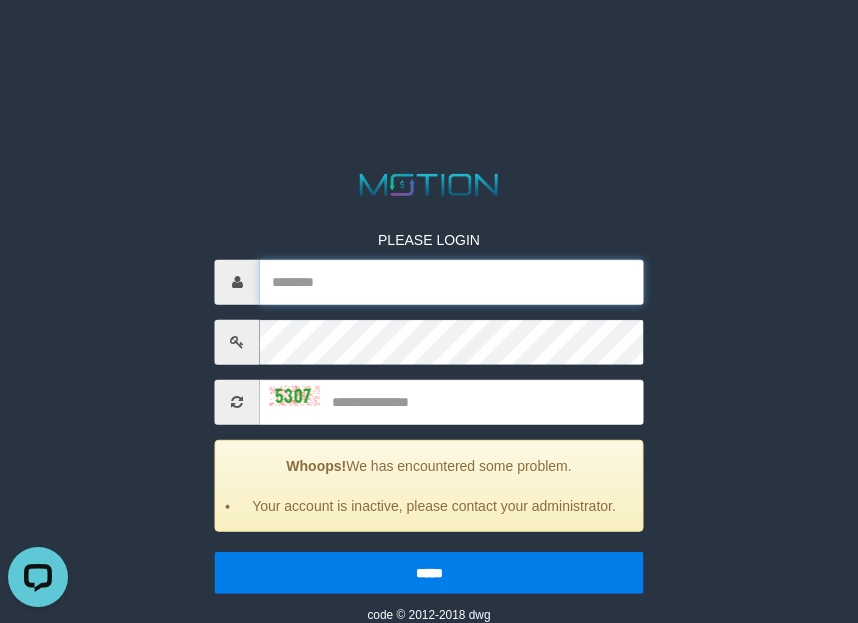 type on "*********" 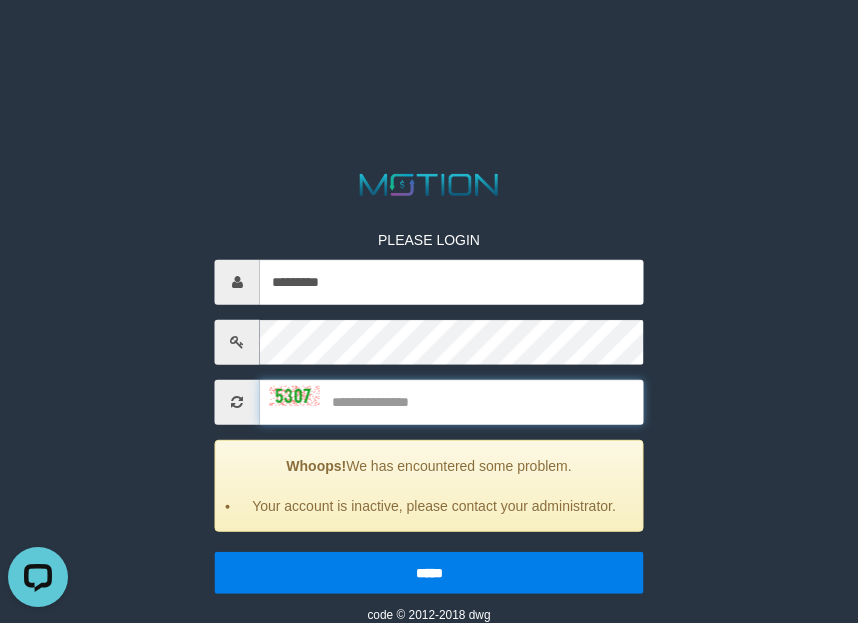 click at bounding box center (452, 401) 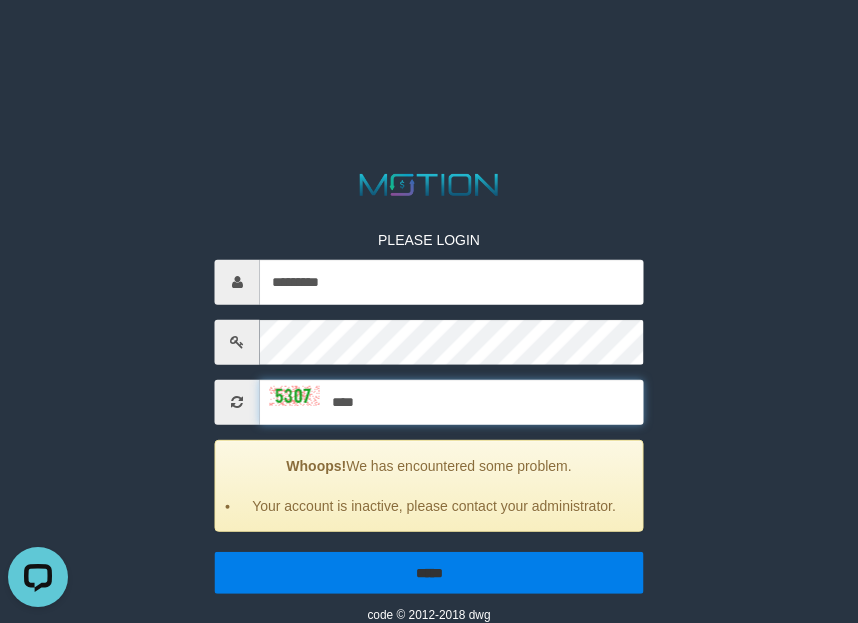type on "****" 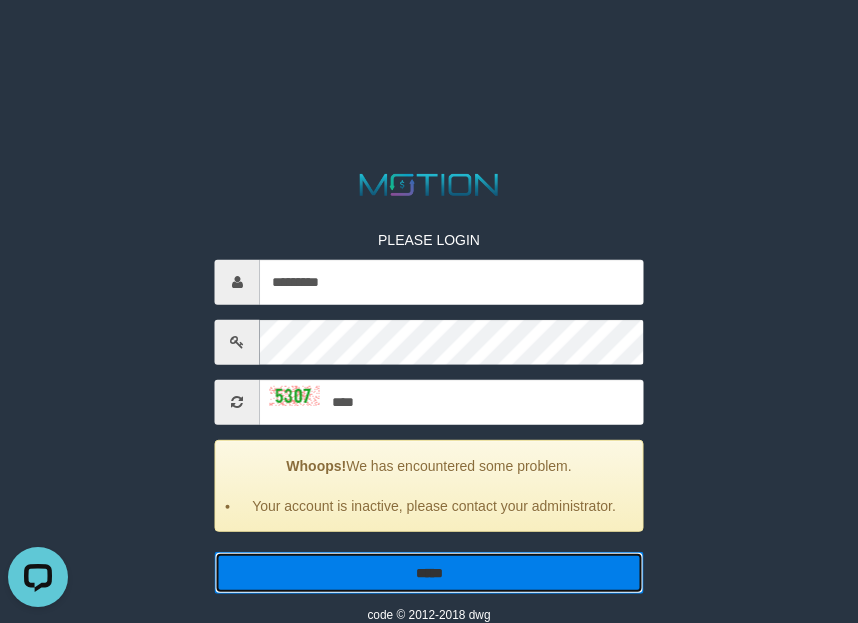 click on "*****" at bounding box center [429, 572] 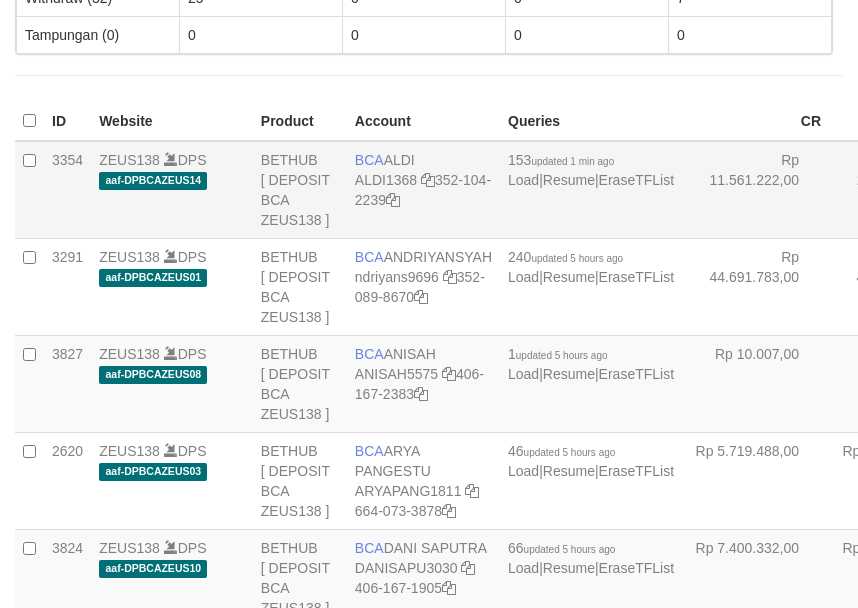 scroll, scrollTop: 450, scrollLeft: 0, axis: vertical 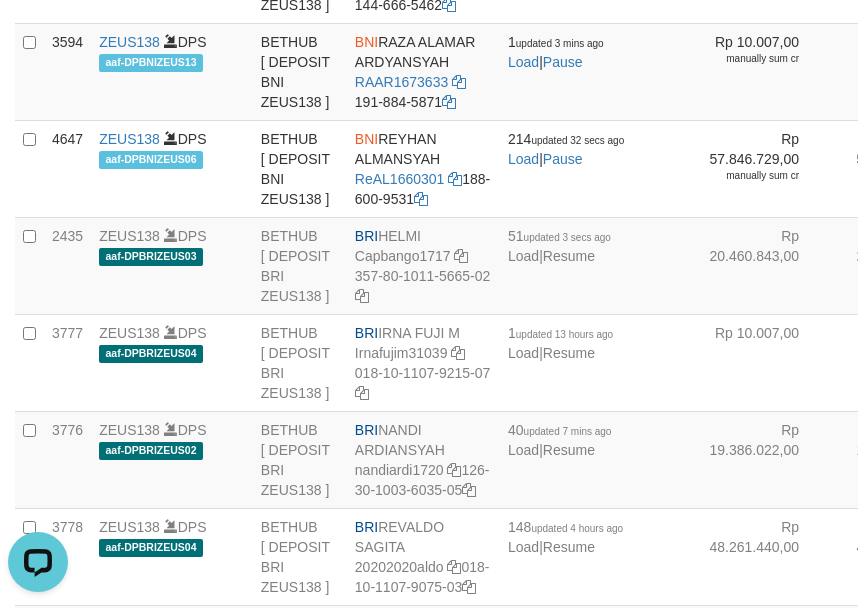 click on "BCA
YULIANTI
LIANTI2234
352-137-1640" at bounding box center (423, -317) 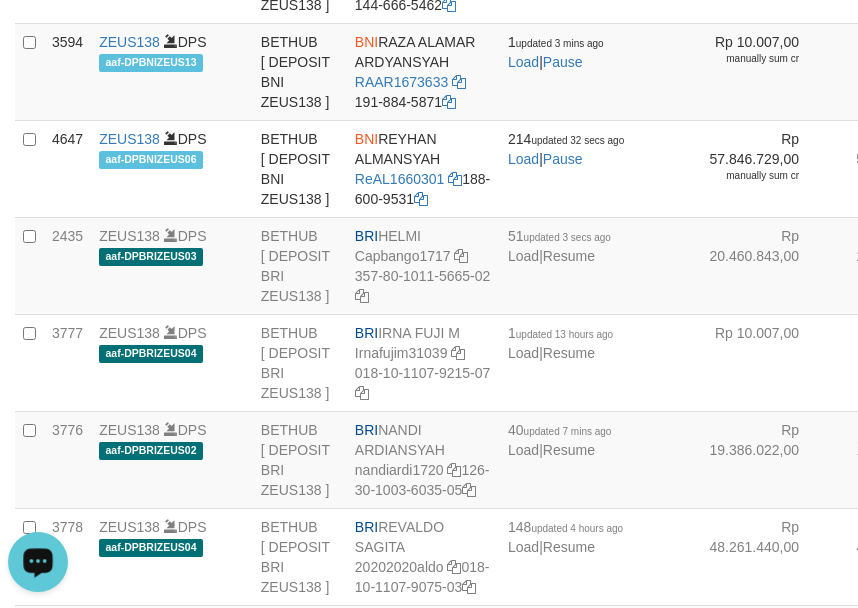 scroll, scrollTop: 4378, scrollLeft: 0, axis: vertical 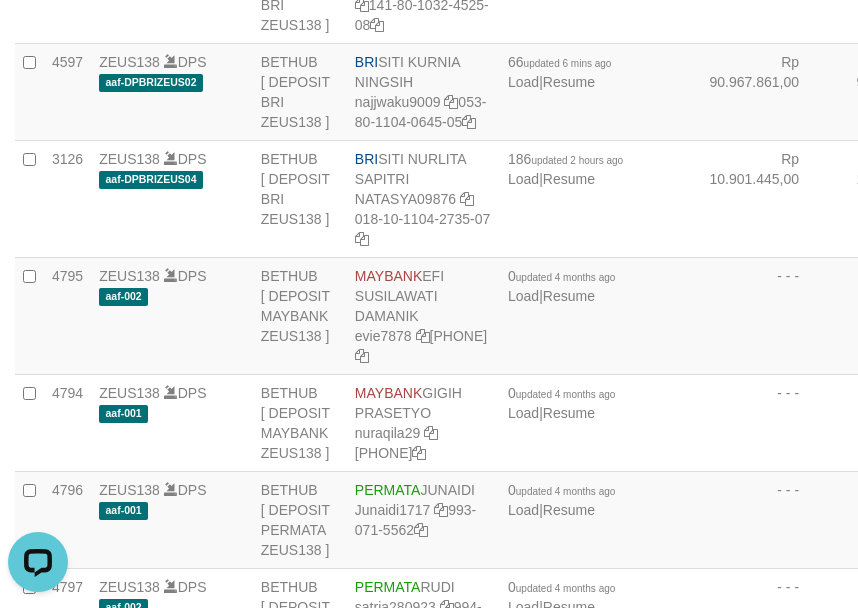 click on "BRI
NANDI ARDIANSYAH
nandiardi1720
126-30-1003-6035-05" at bounding box center (423, -297) 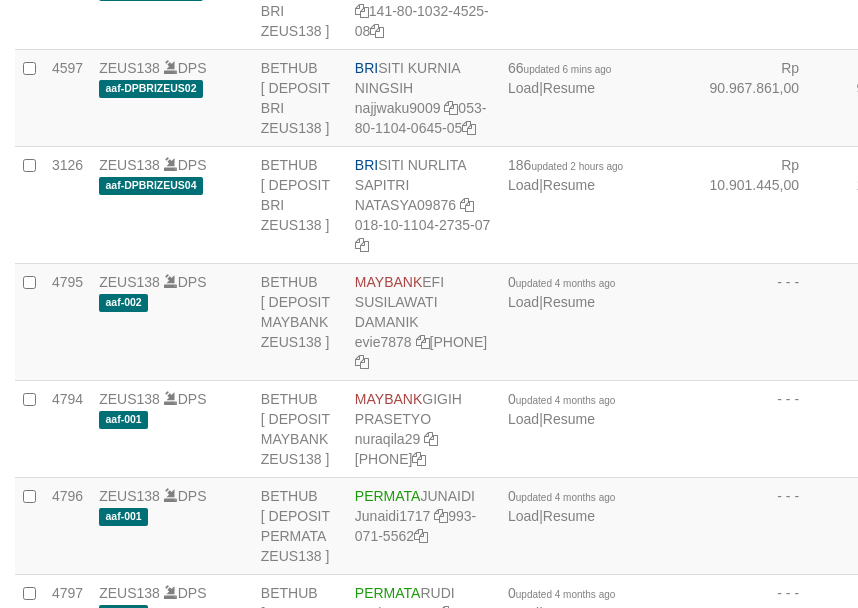scroll, scrollTop: 4378, scrollLeft: 0, axis: vertical 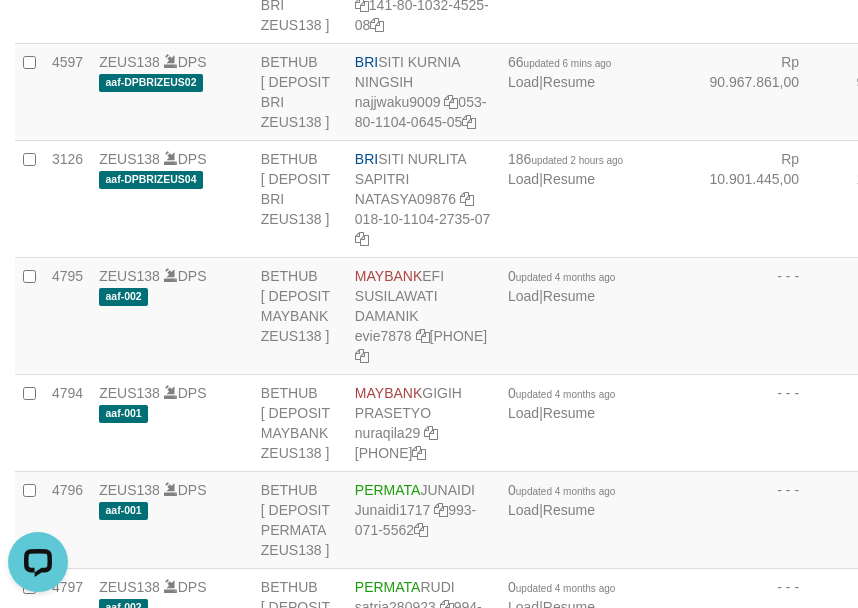 click on "ZEUS138
DPS
aaf-DPBNIZEUS06" at bounding box center [172, -588] 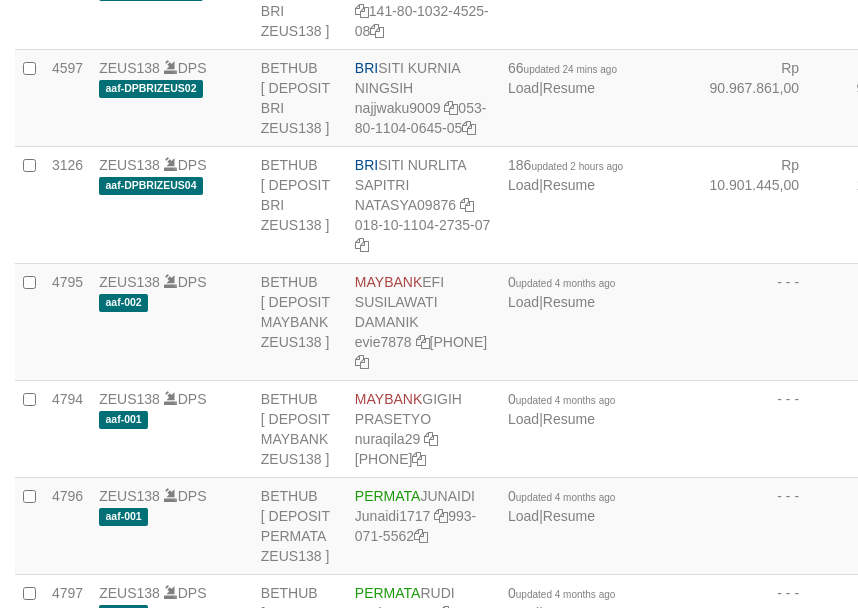 scroll, scrollTop: 4378, scrollLeft: 0, axis: vertical 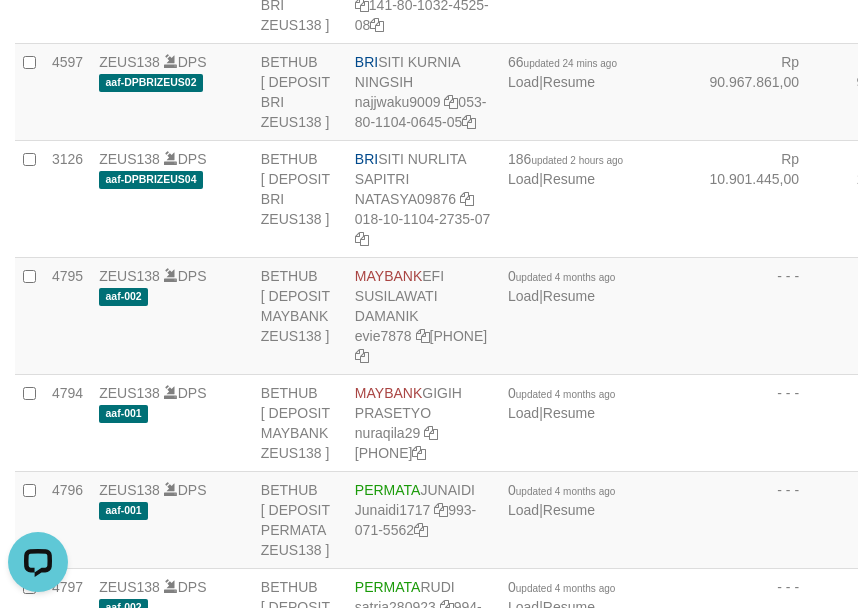 click on "ZEUS138
DPS
aaf-DPBRIZEUS03" at bounding box center (172, -491) 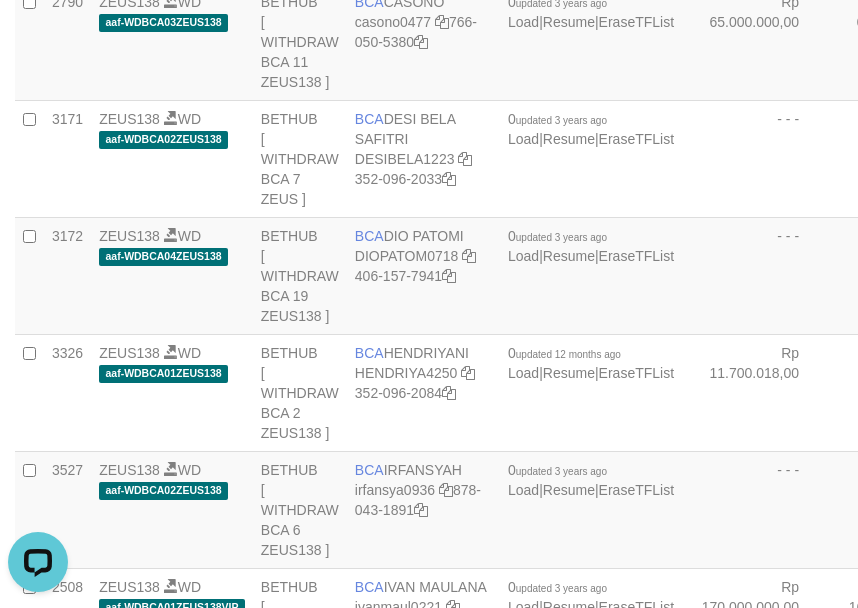 scroll, scrollTop: 4050, scrollLeft: 0, axis: vertical 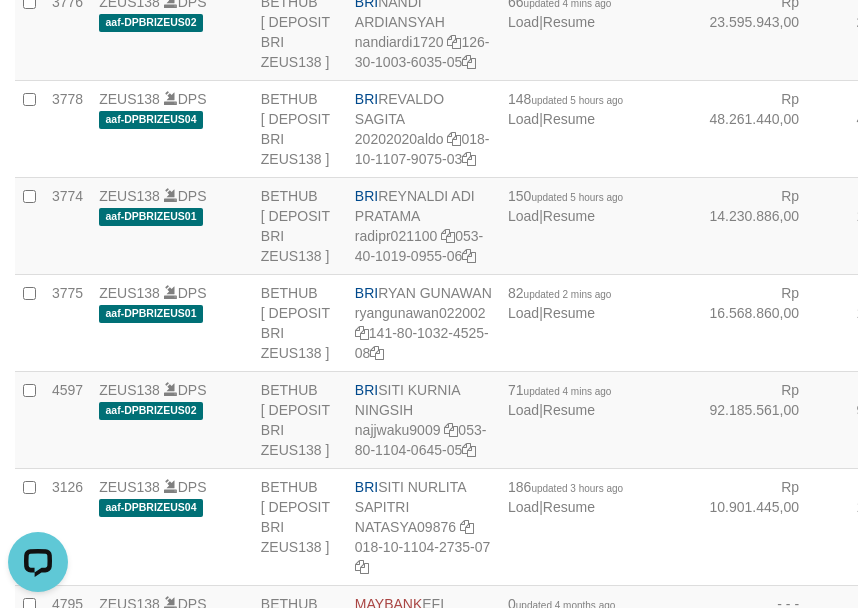 click on "ZEUS138
DPS
aaf-DPBNIZEUS16" at bounding box center [172, -454] 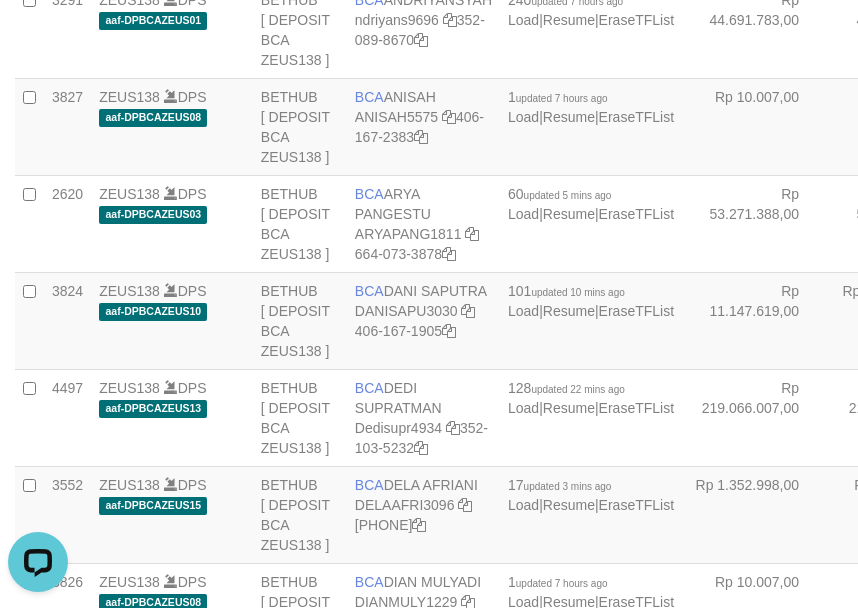 scroll, scrollTop: 4729, scrollLeft: 0, axis: vertical 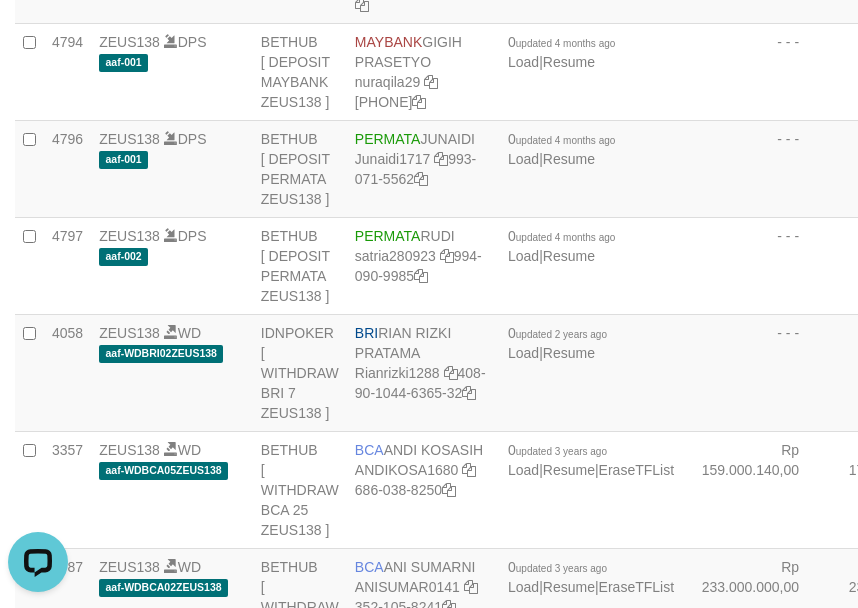 click on "BRI
RYAN GUNAWAN
ryangunawan022002
141-80-1032-4525-08" at bounding box center (423, -357) 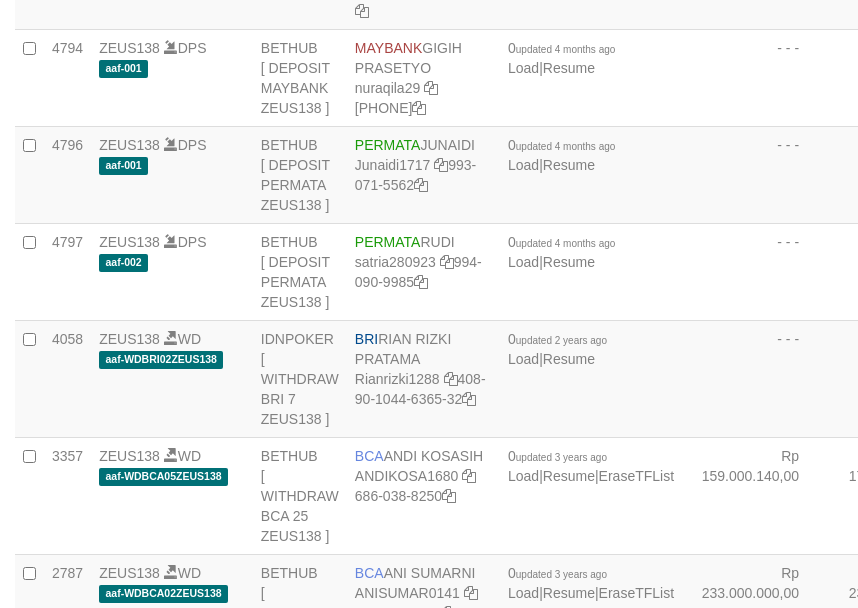 scroll, scrollTop: 4729, scrollLeft: 0, axis: vertical 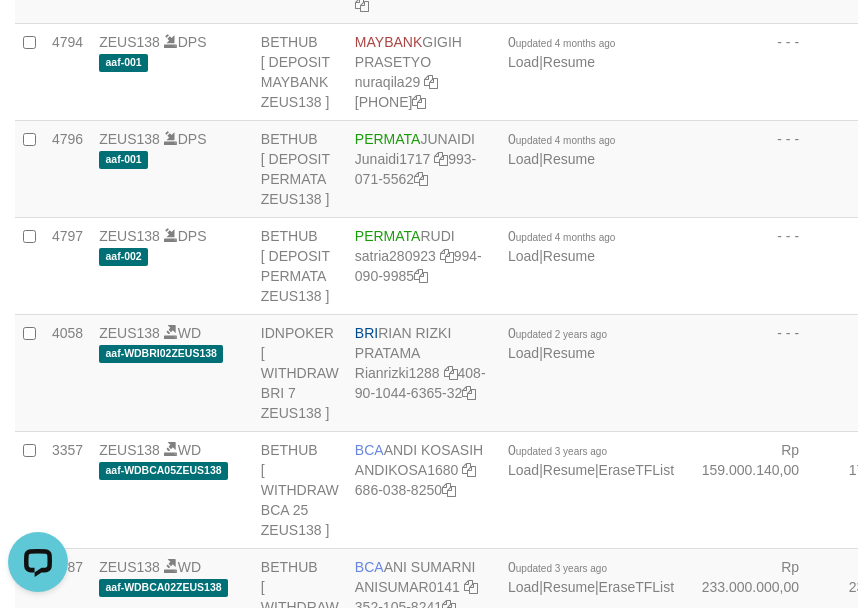 click on "BRI
[FIRST] [LAST]
[USERNAME]
[ACCOUNT_NUMBER]" at bounding box center (423, -357) 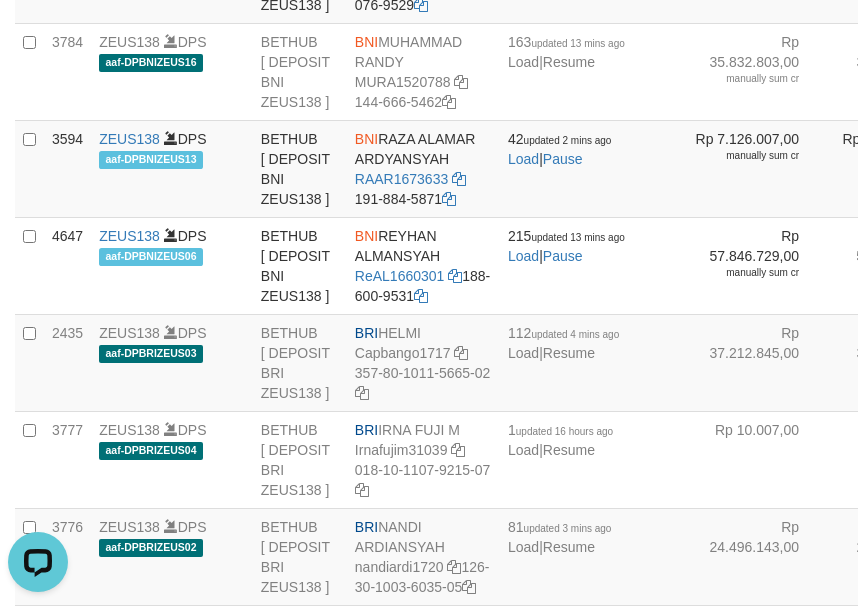 click on "BCA
[FIRST] [LAST]
[USERNAME]
[PHONE]" at bounding box center (423, -317) 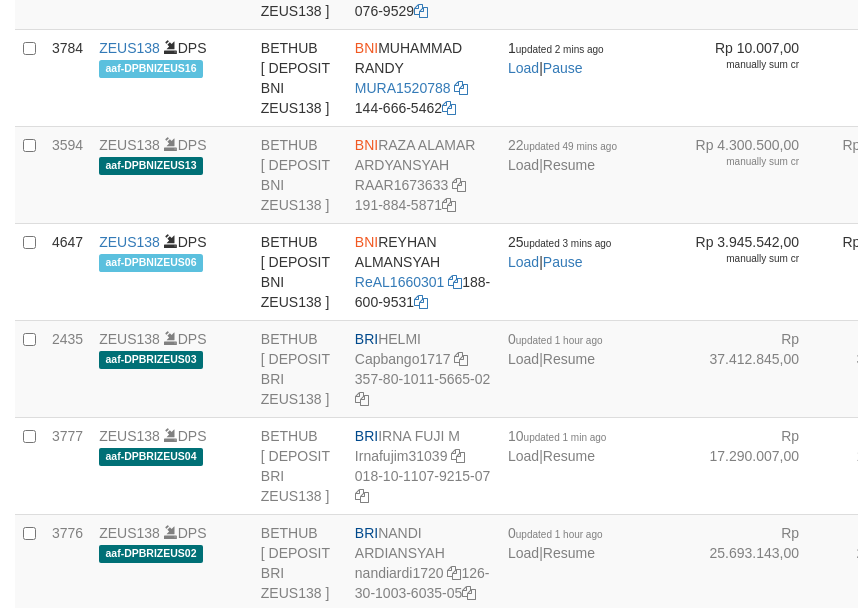 scroll, scrollTop: 3525, scrollLeft: 0, axis: vertical 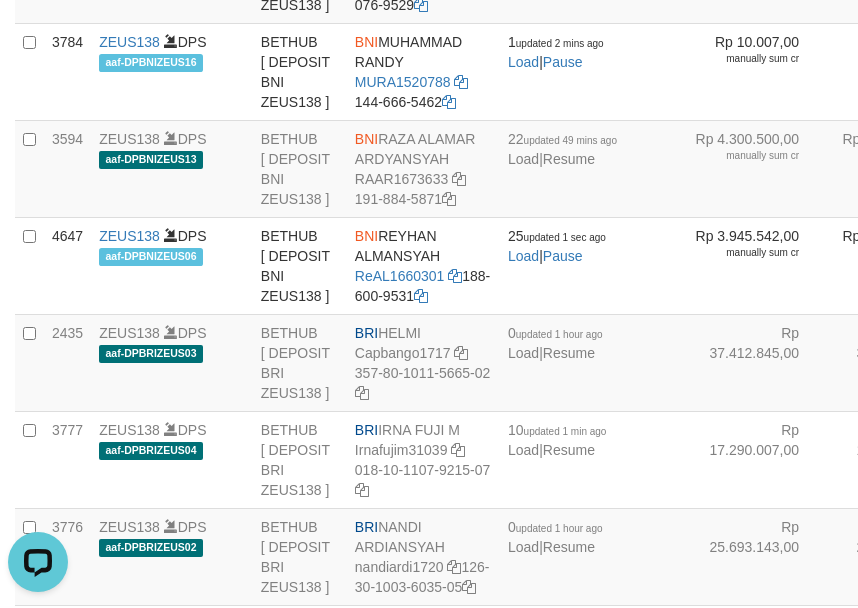 click on "BCA
YULIANTI
LIANTI2234
352-137-1640" at bounding box center (423, -220) 